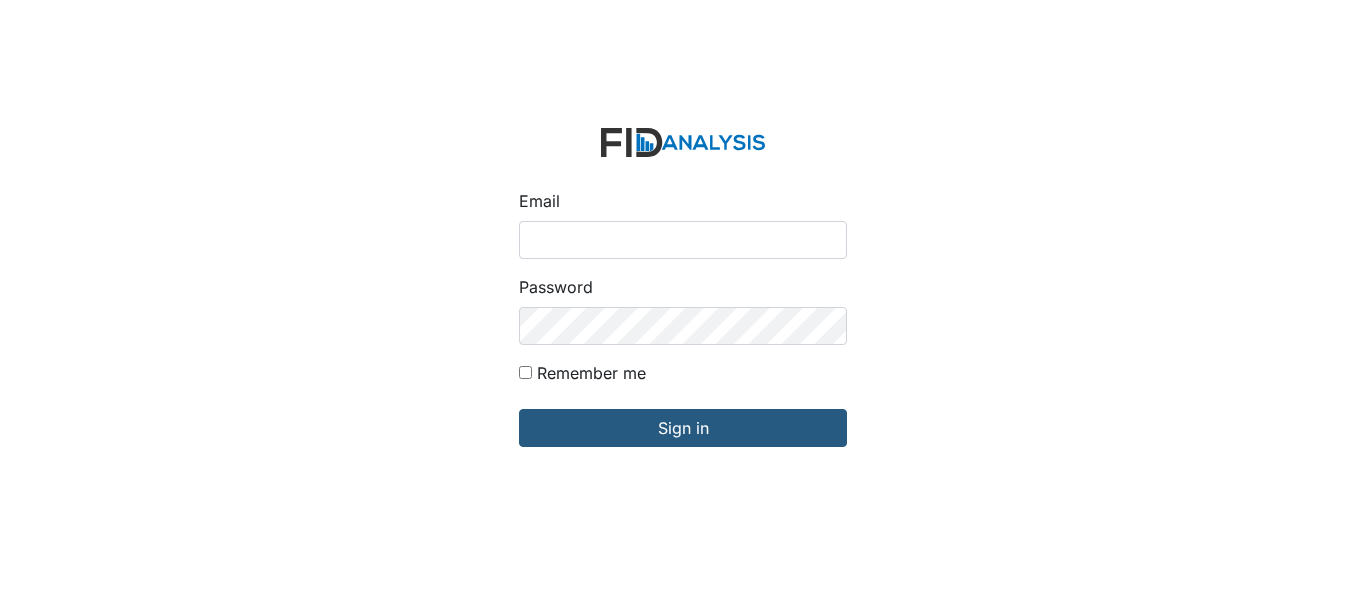 scroll, scrollTop: 0, scrollLeft: 0, axis: both 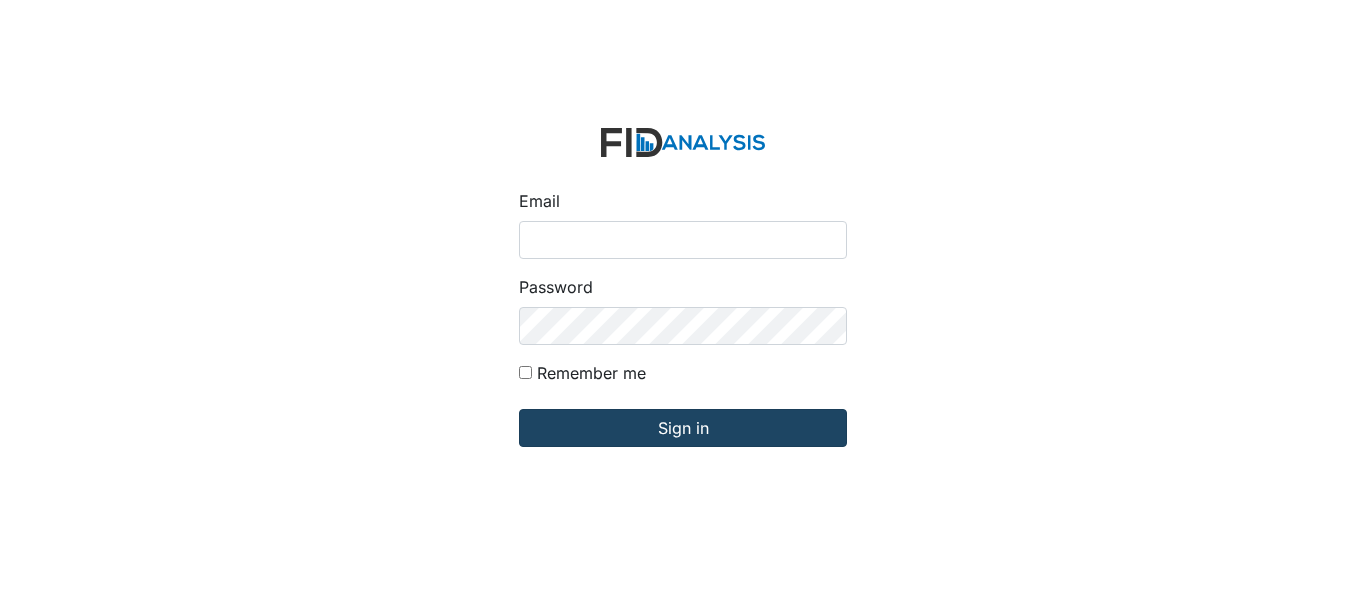 type on "[EMAIL_ADDRESS][DOMAIN_NAME]" 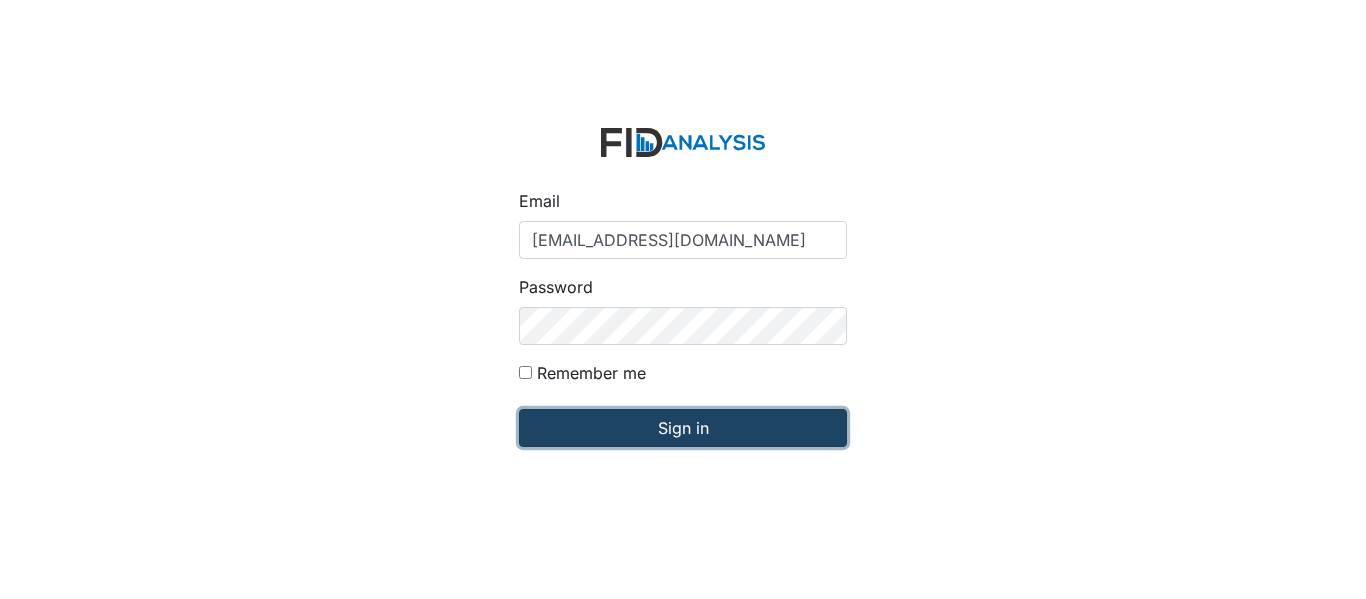 click on "Sign in" at bounding box center [683, 428] 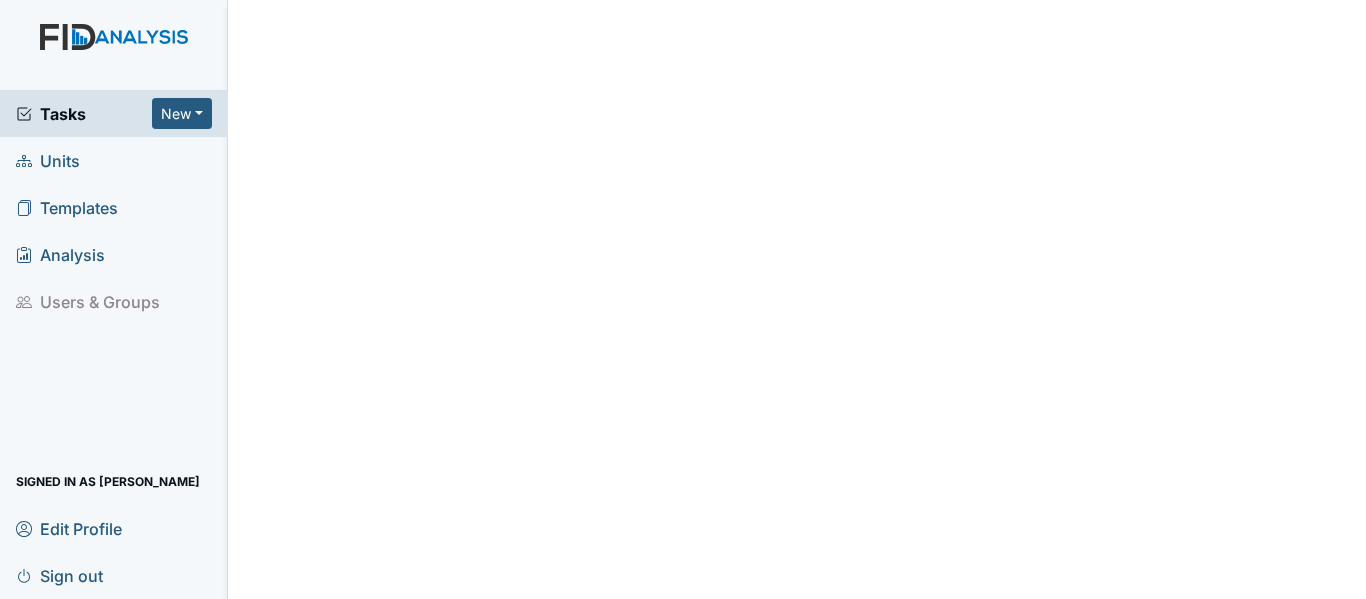scroll, scrollTop: 0, scrollLeft: 0, axis: both 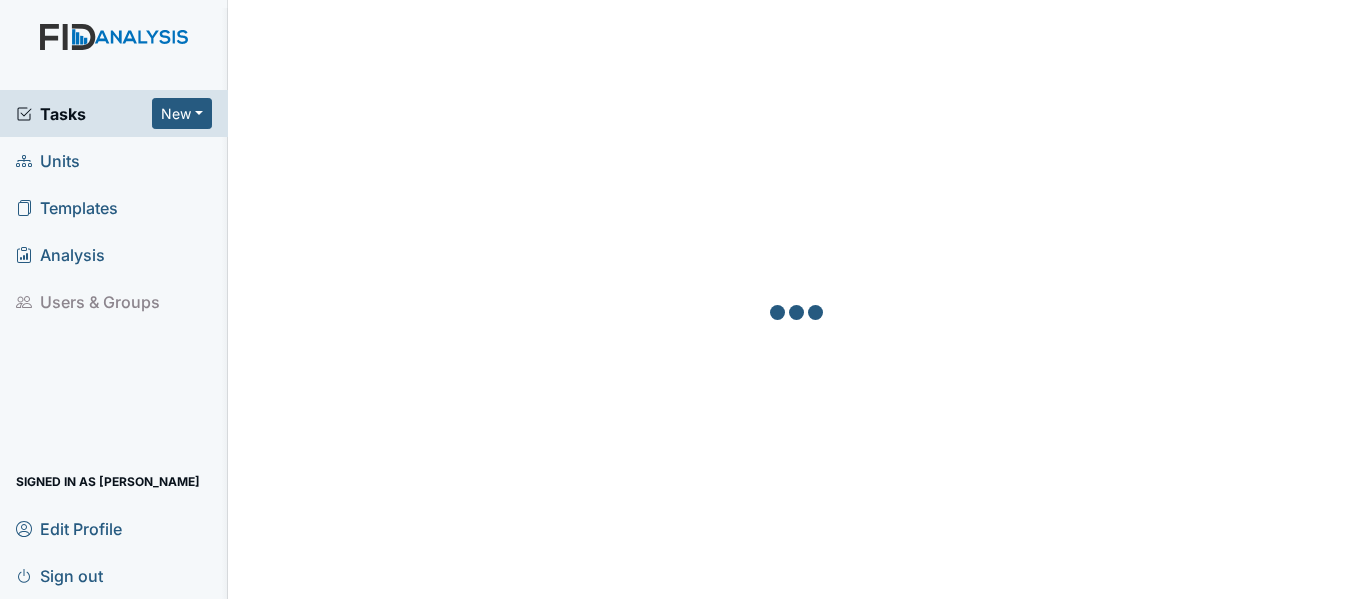 click on "Units" at bounding box center (48, 160) 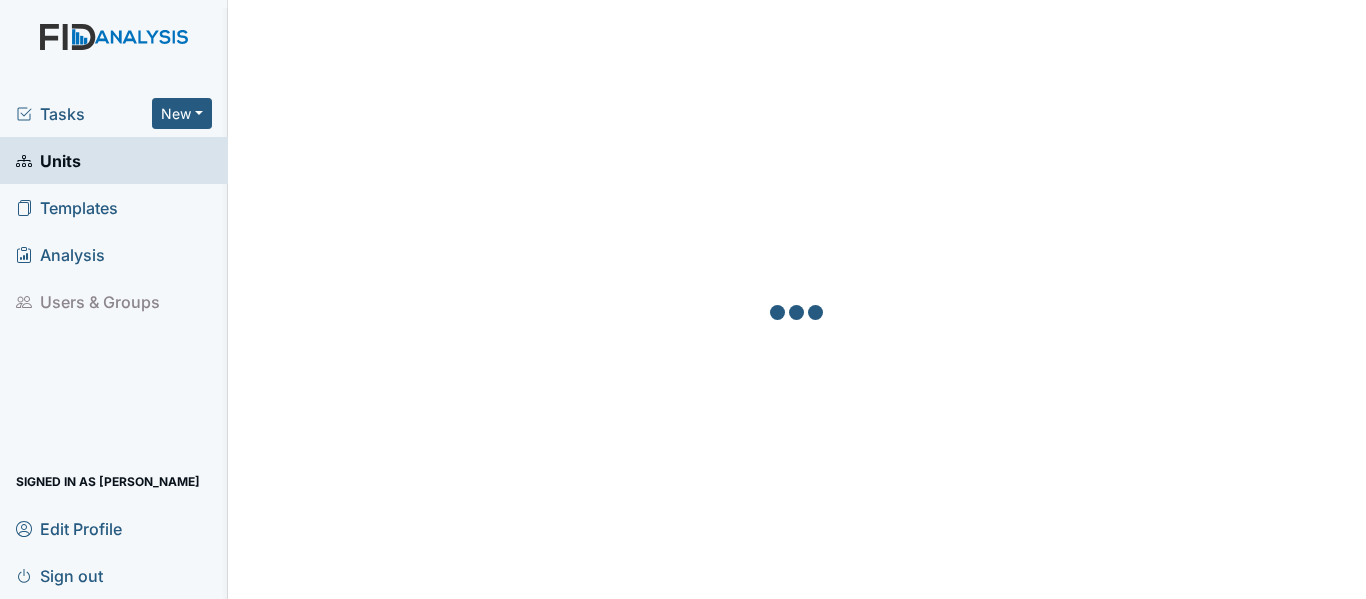scroll, scrollTop: 0, scrollLeft: 0, axis: both 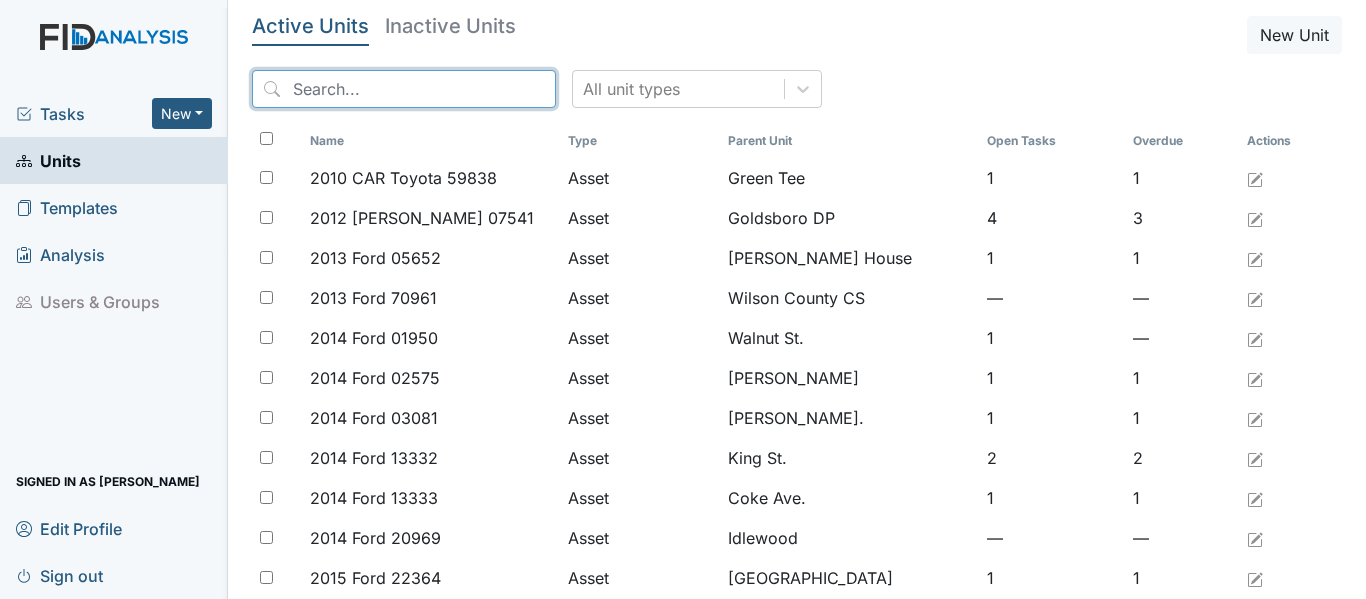 click at bounding box center (404, 89) 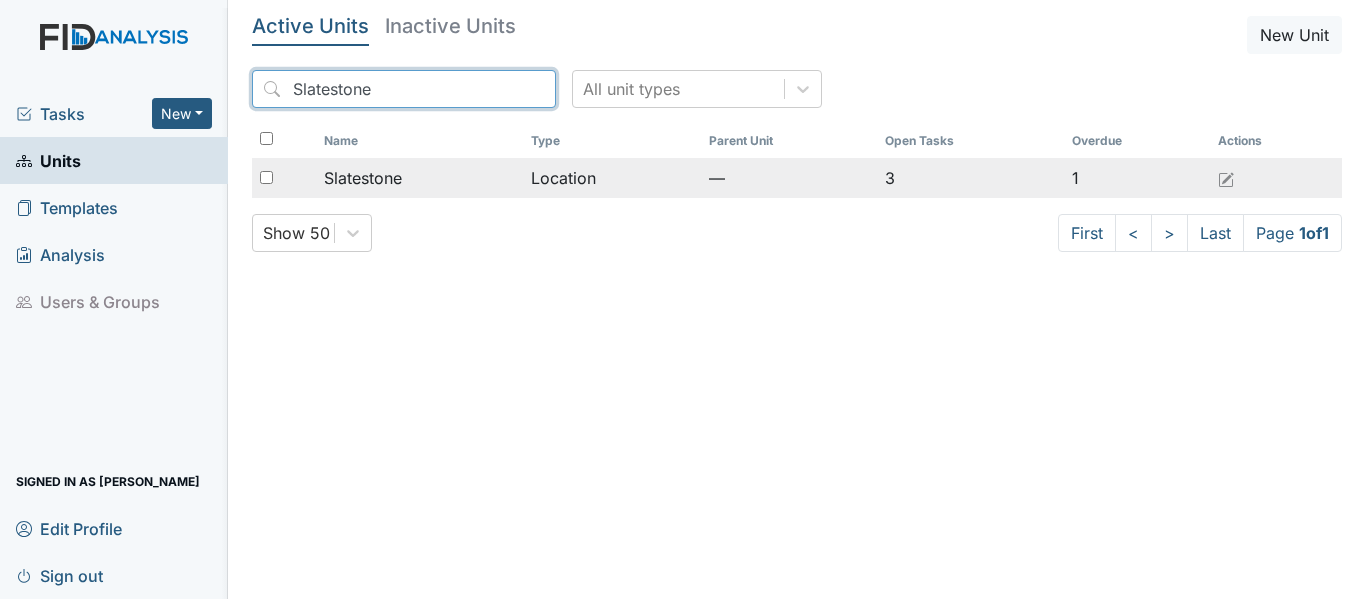 type on "Slatestone" 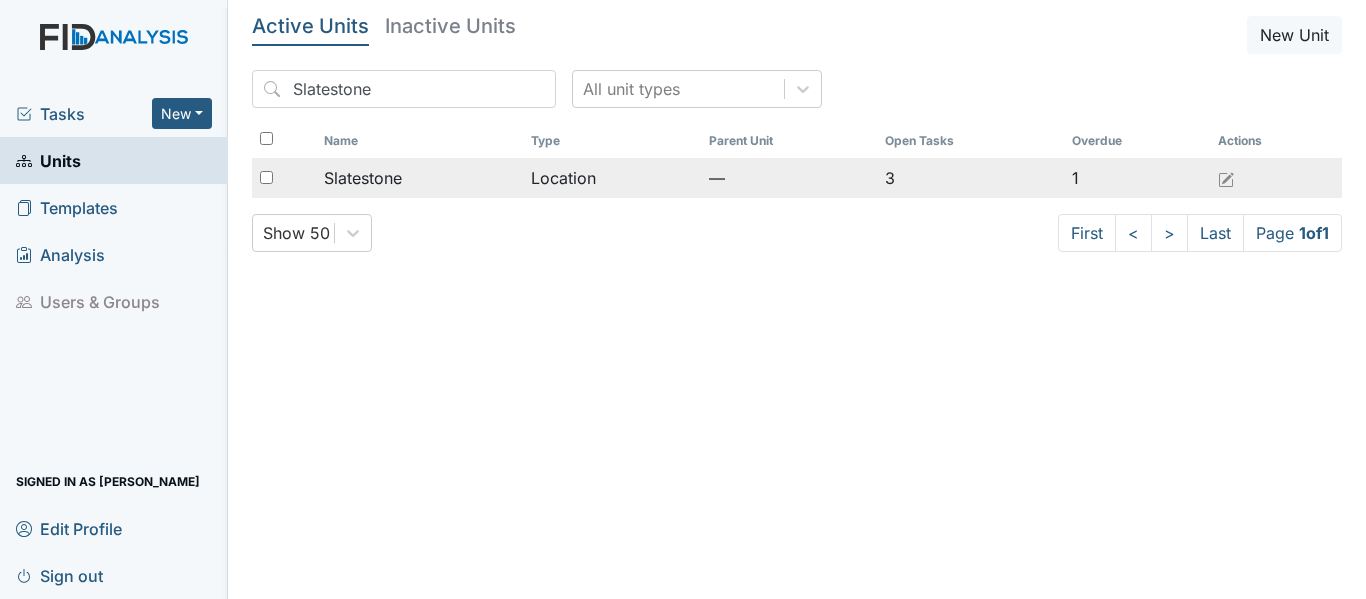 click on "Location" at bounding box center (612, 178) 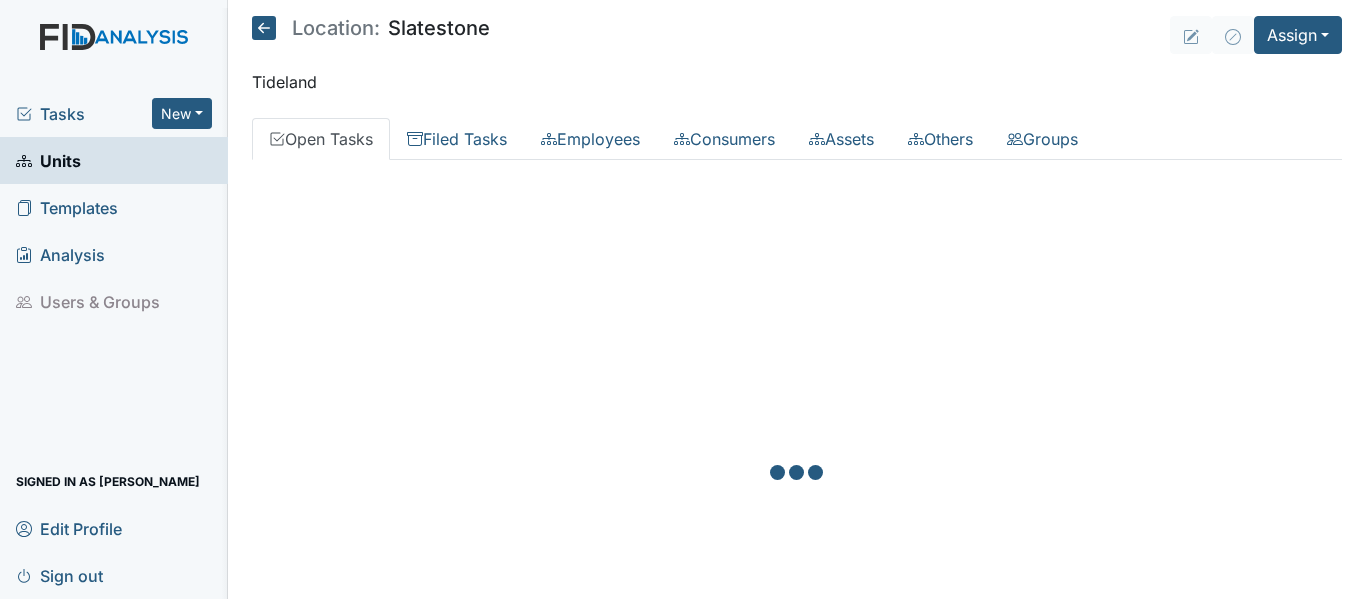 scroll, scrollTop: 0, scrollLeft: 0, axis: both 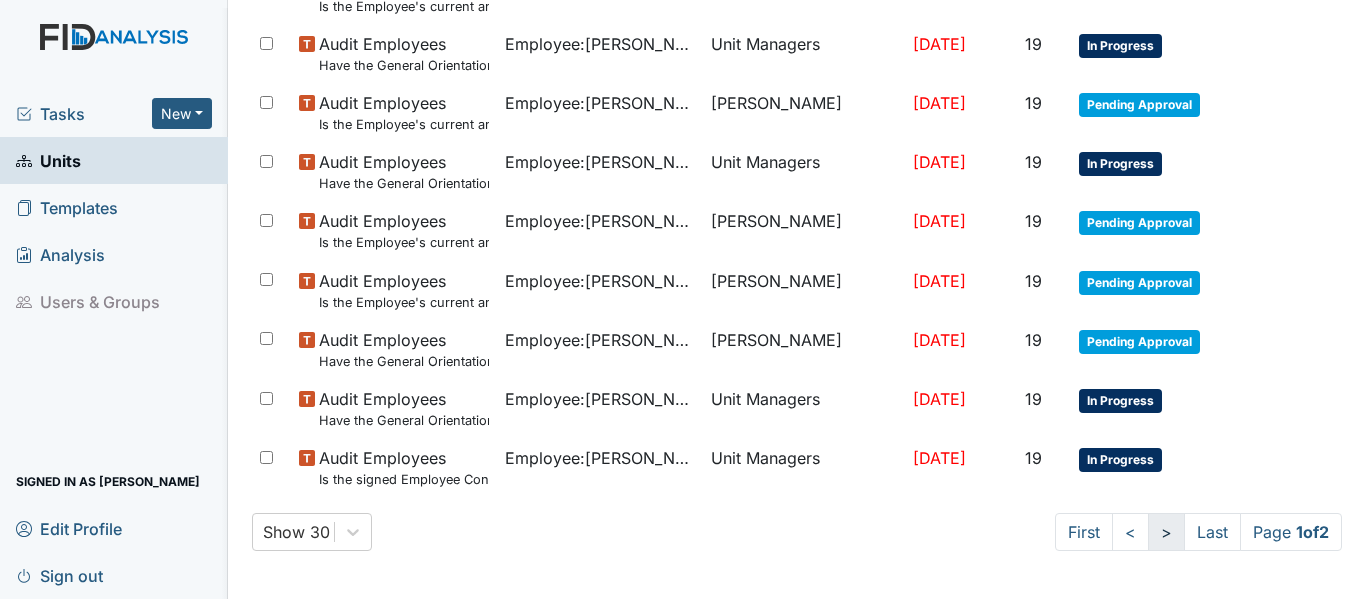 click on ">" at bounding box center (1166, 532) 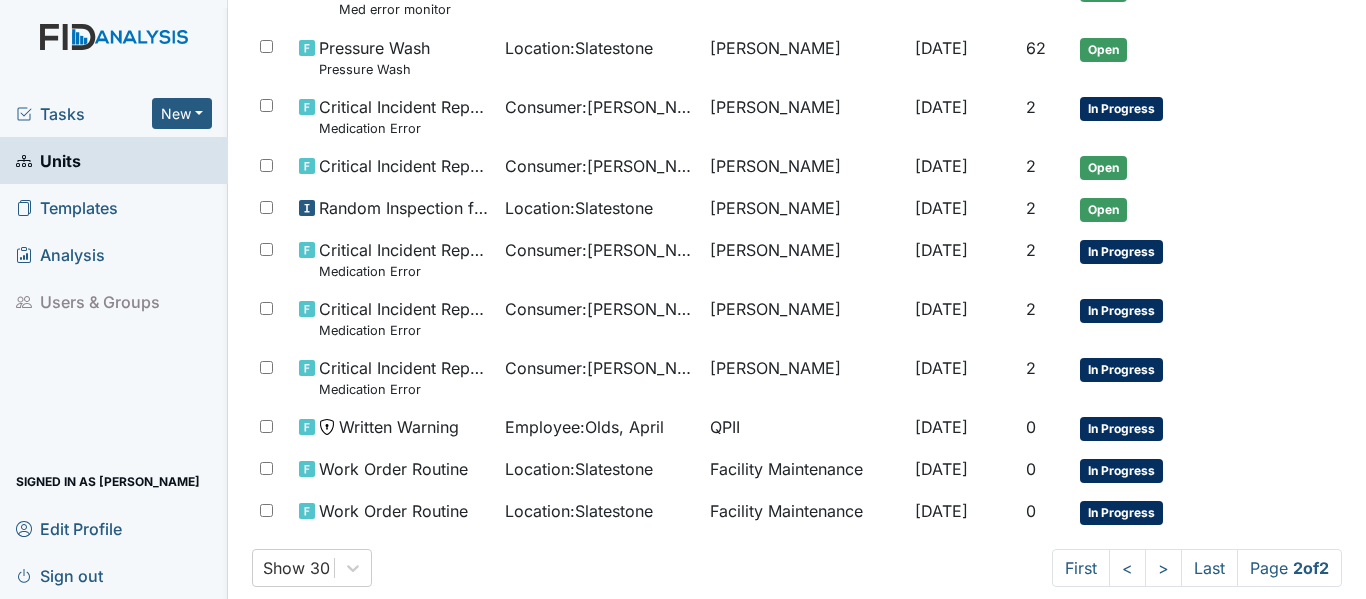 scroll, scrollTop: 746, scrollLeft: 0, axis: vertical 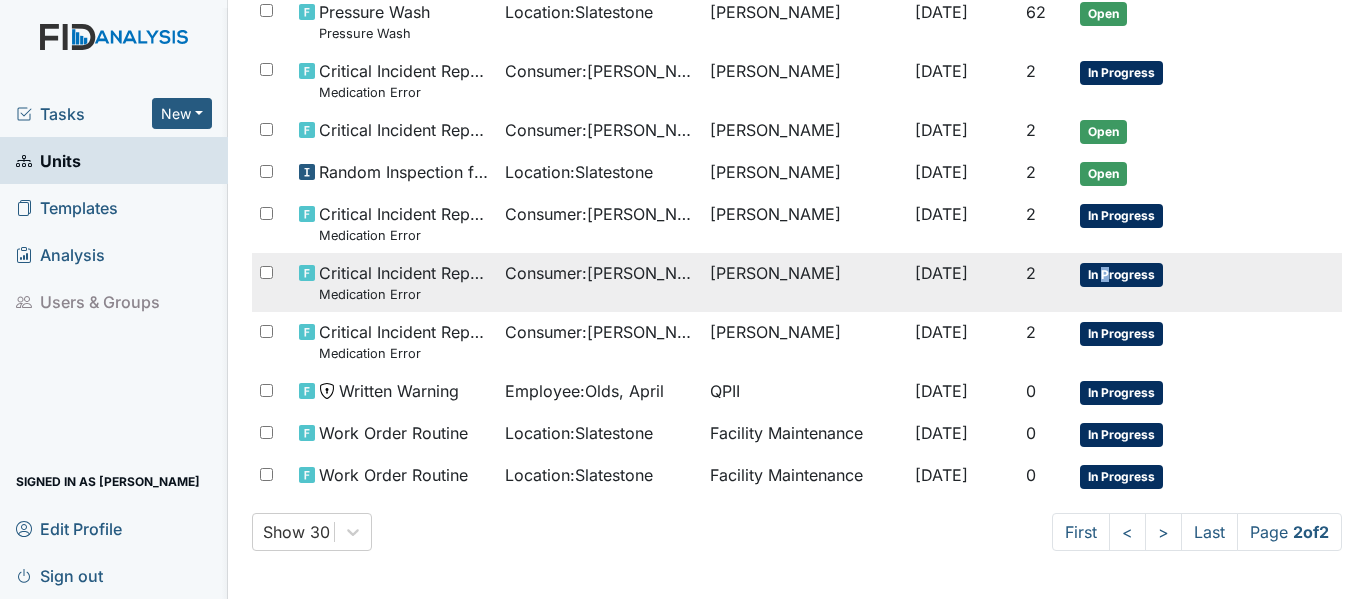 click on "In Progress" at bounding box center [1121, 275] 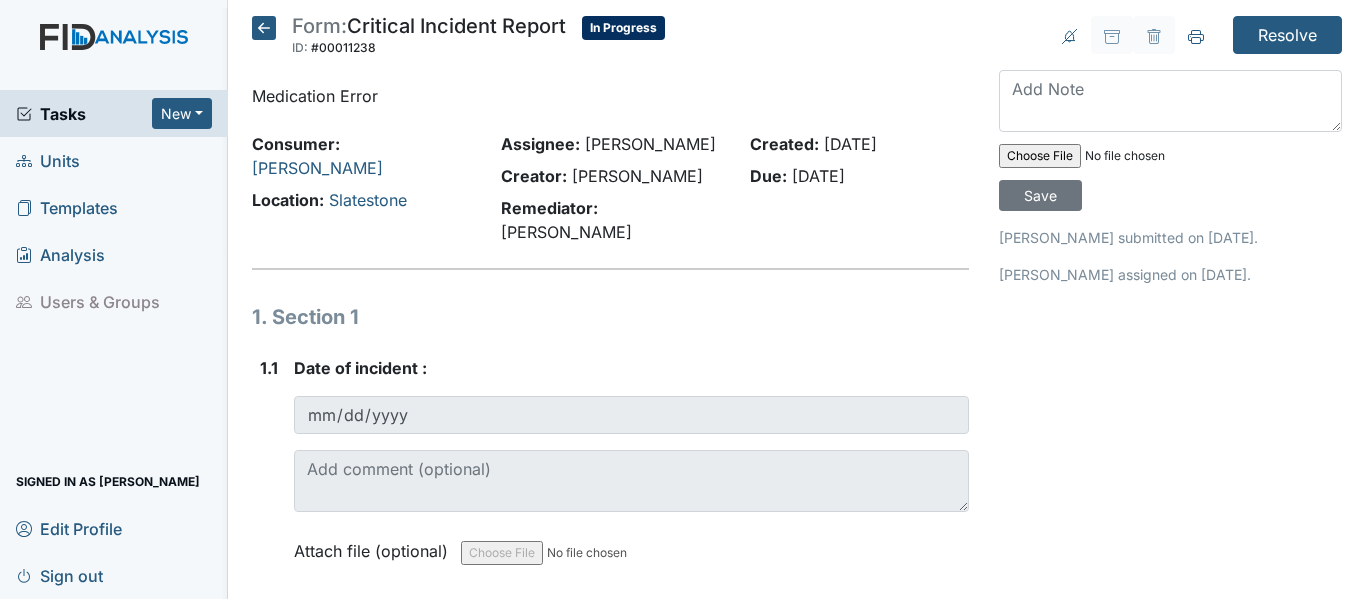 scroll, scrollTop: 0, scrollLeft: 0, axis: both 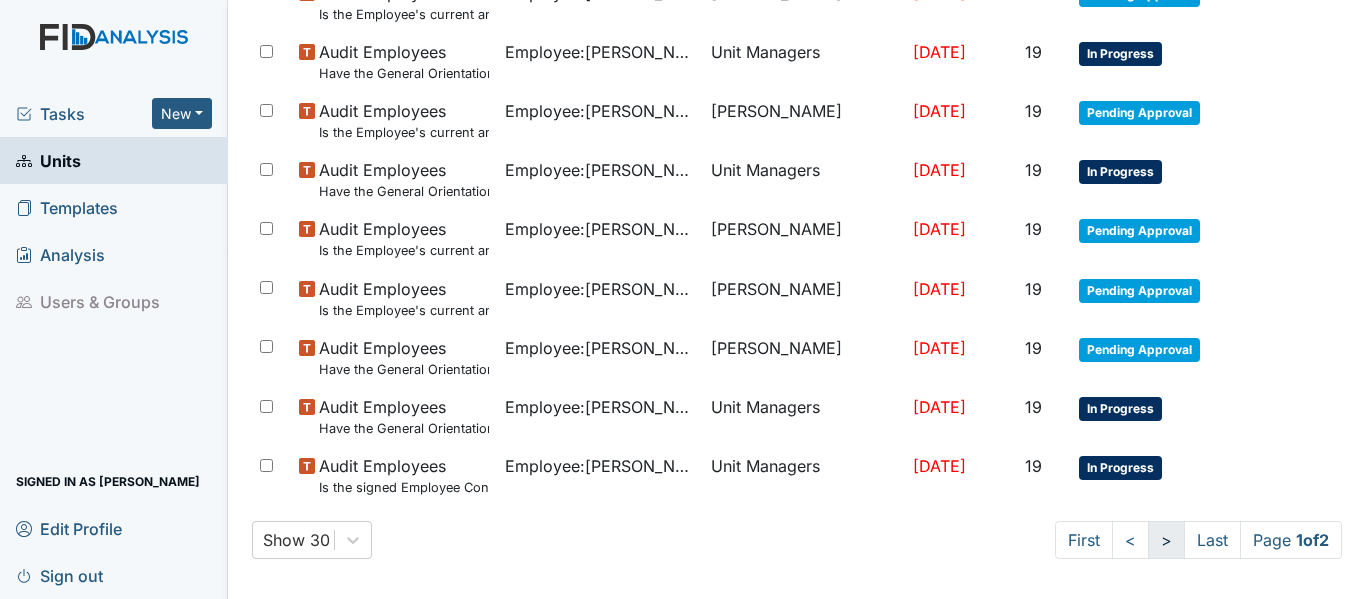 click on ">" at bounding box center (1166, 540) 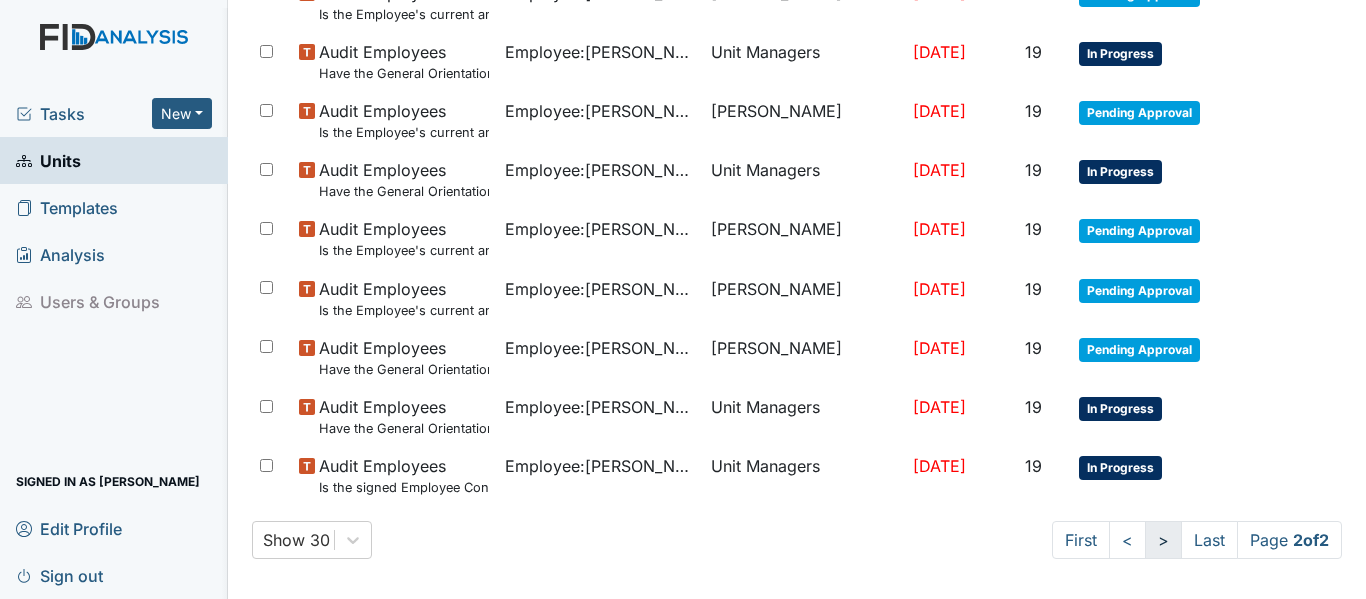 scroll, scrollTop: 746, scrollLeft: 0, axis: vertical 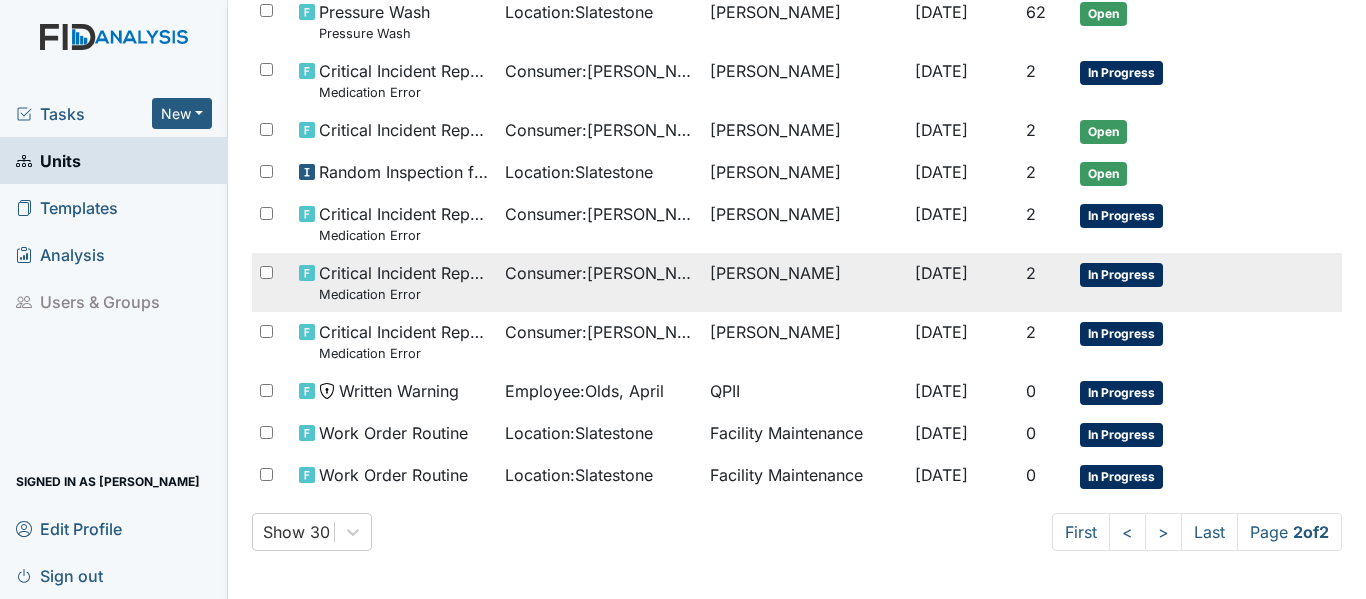 click on "In Progress" at bounding box center [1121, 275] 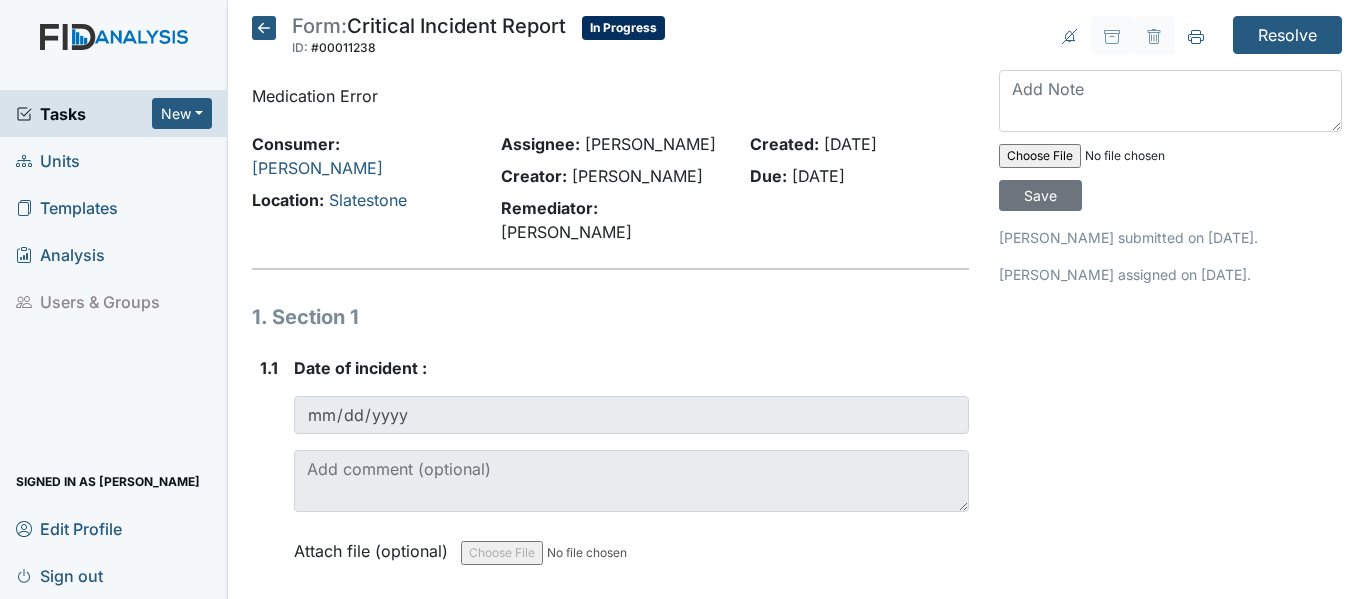 scroll, scrollTop: 0, scrollLeft: 0, axis: both 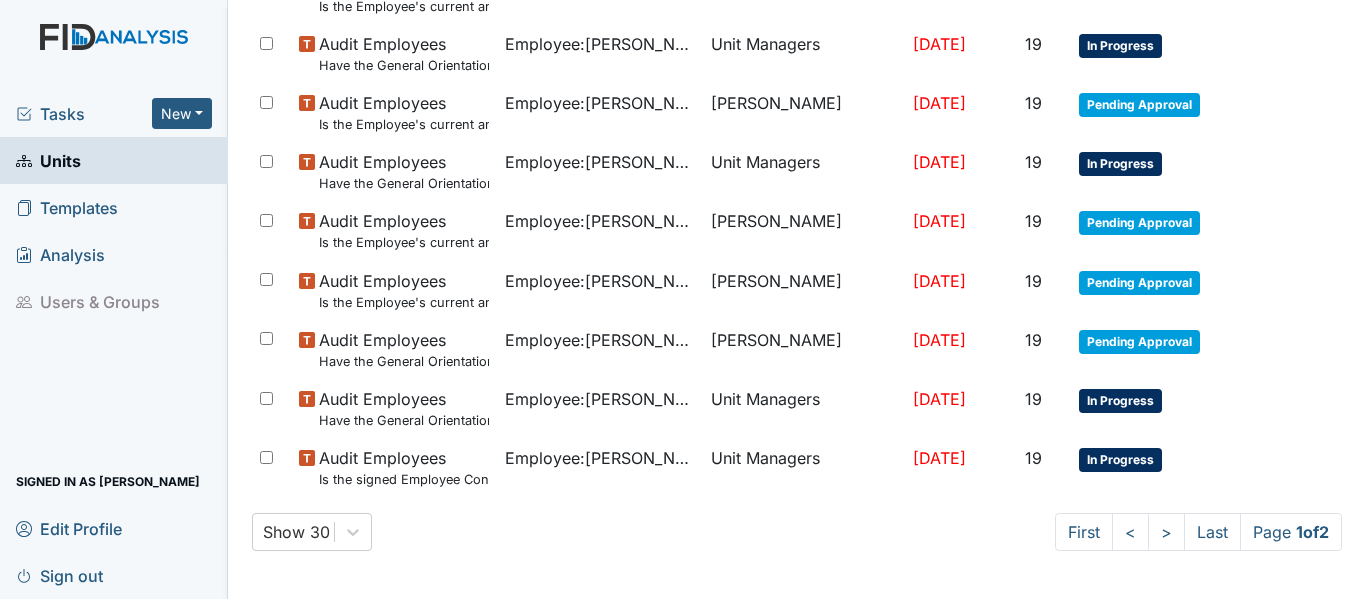 click on "Description Unit Assignee Due Date Age Status Actions Negative Performance Review Employee :  Williams, Shanula Allan King May 17, 2025 81 Open Work Order Routine Location :  Slatestone Unit Managers May 27, 2025 71 Pending Approval Vehicle PM VAN PM Asset :  2017	Ford	67436 George Walton Jun 27, 2025 7 Open ICF: QP Checklist Is the NC SNAP current? (document the date in the comment section) Consumer :  Presson, Deon Unit Managers Jul 15, 2025 21 In Progress Audit Consumers Charts Is there a Skill Assessment completed and updated yearly (no more than one year old) Consumer :  Barfield, George Unit Managers Jul 17, 2025 20 In Progress Audit Consumers Charts Is there a Behavioral Intervention Program Approval/Consent for every 6 months?  Consumer :  Barfield, George Wilson Raynor Jul 17, 2025 20 Pending Approval Audit Consumers Charts Has a Resident Rights Assessment form been completed (18 years or older)? Consumer :  Barfield, George Wilson Raynor Jul 17, 2025 20 Pending Approval Audit Consumers Charts :  20" at bounding box center [797, -383] 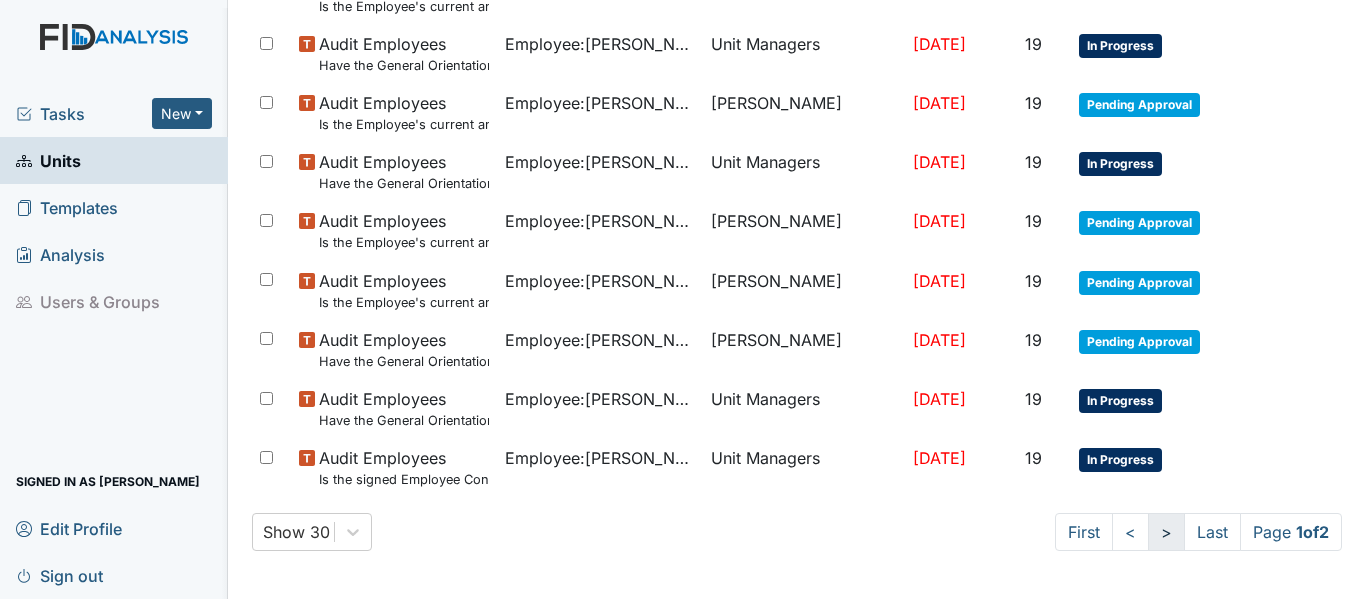 click on ">" at bounding box center (1166, 532) 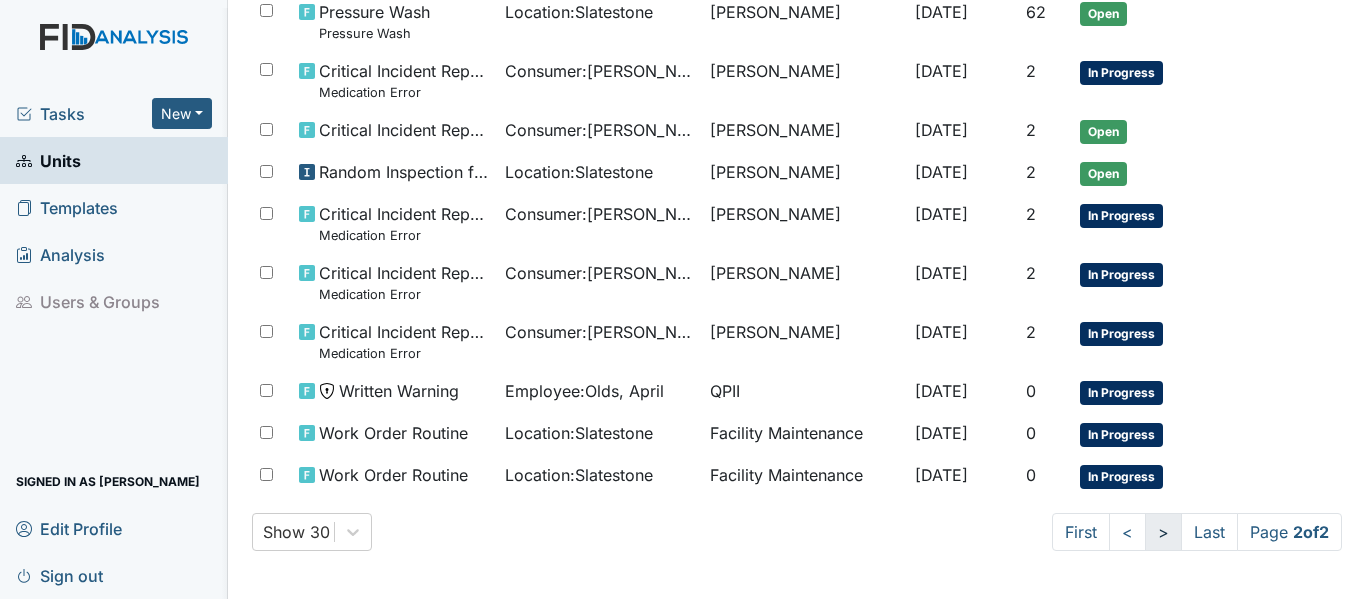 scroll, scrollTop: 746, scrollLeft: 0, axis: vertical 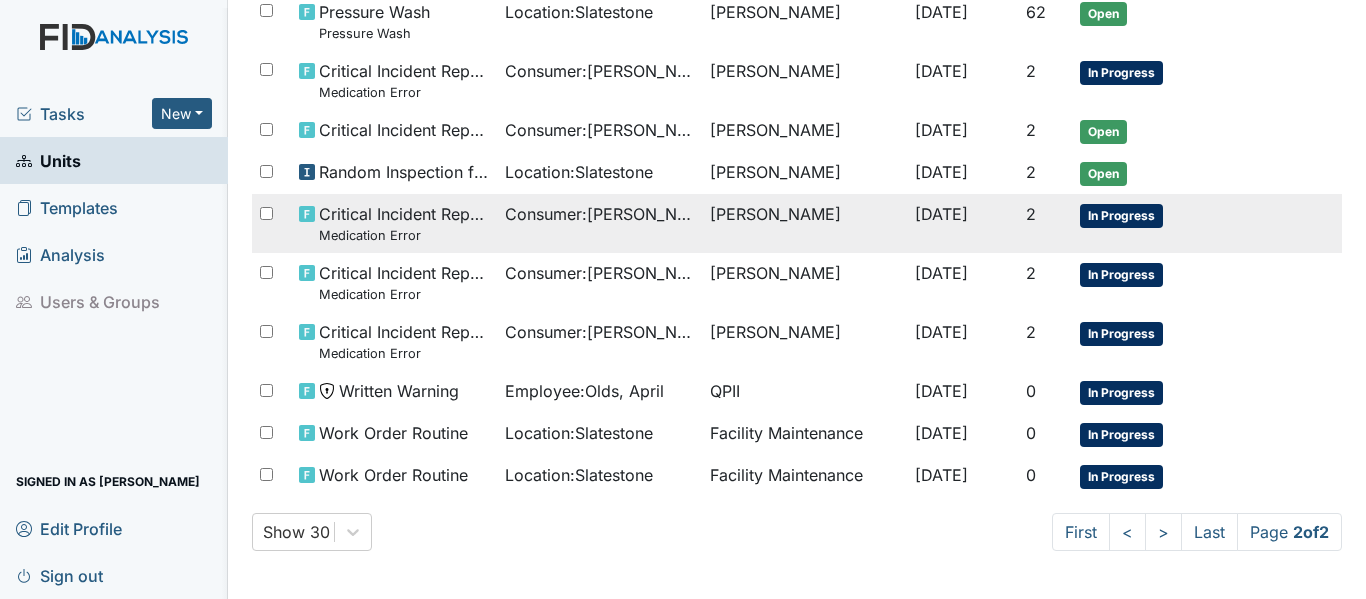 click on "In Progress" at bounding box center (1121, 216) 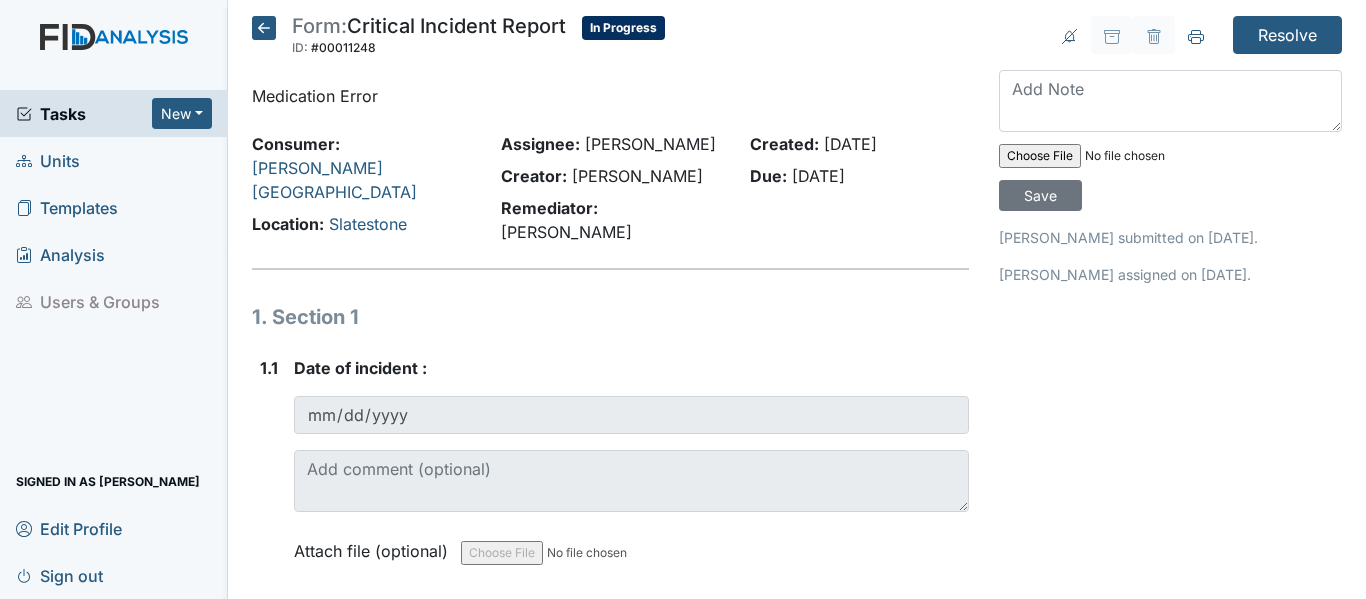 scroll, scrollTop: 0, scrollLeft: 0, axis: both 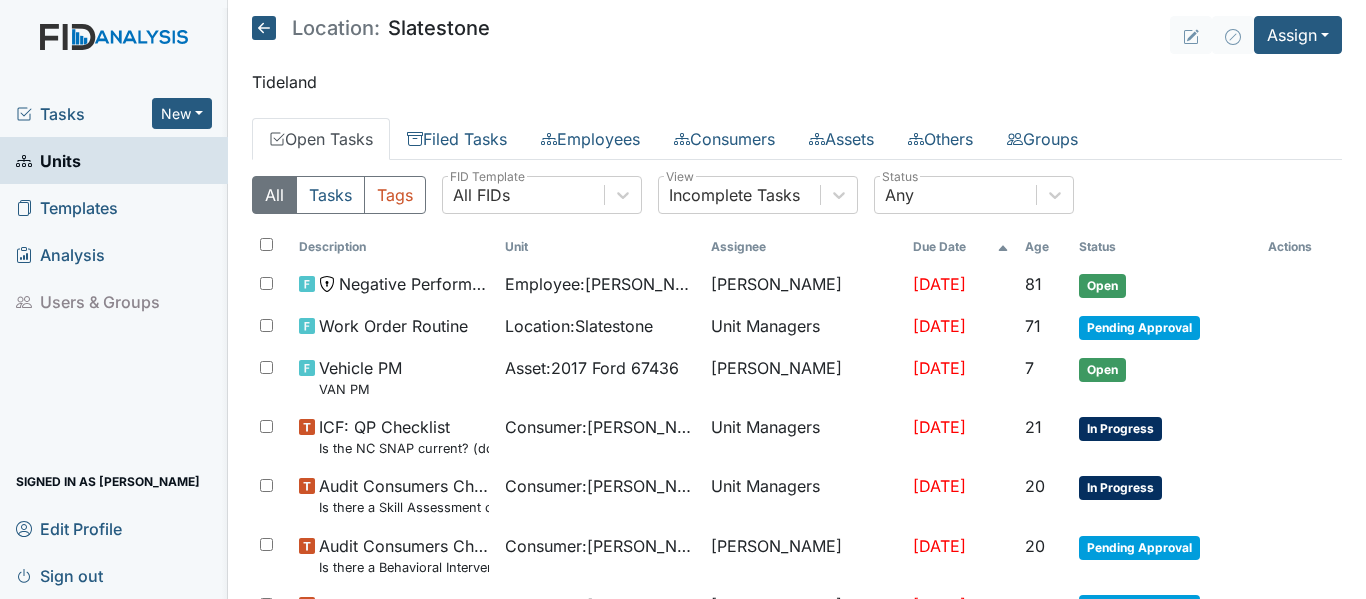 click 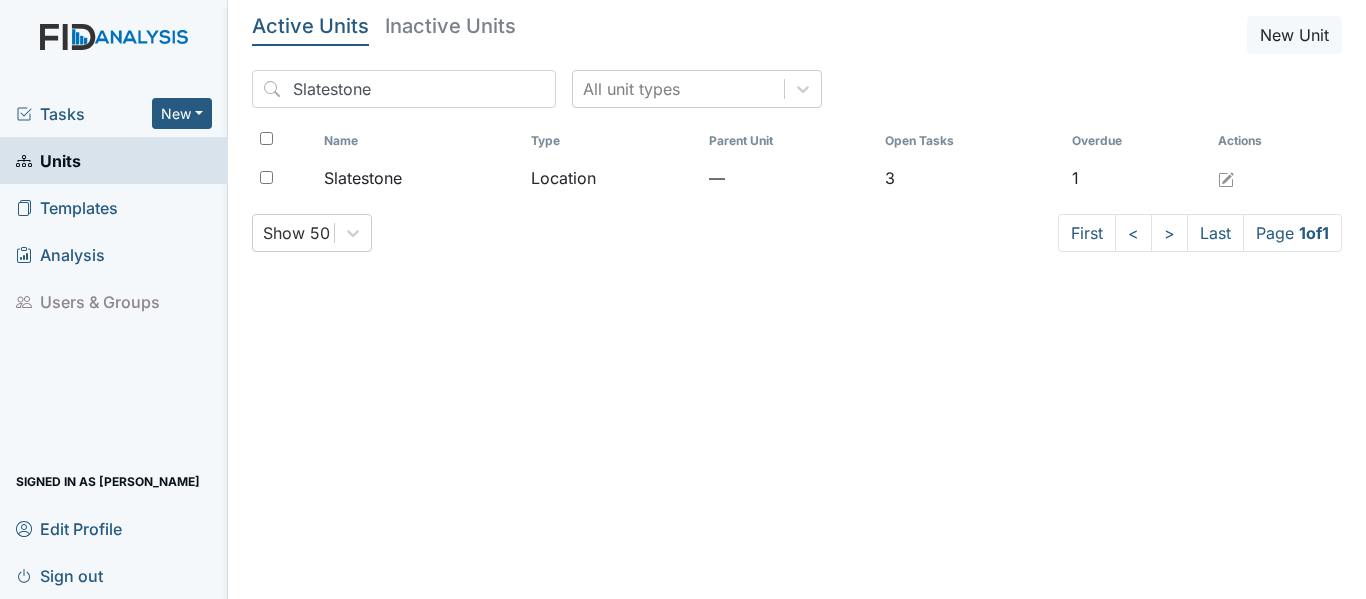 scroll, scrollTop: 0, scrollLeft: 0, axis: both 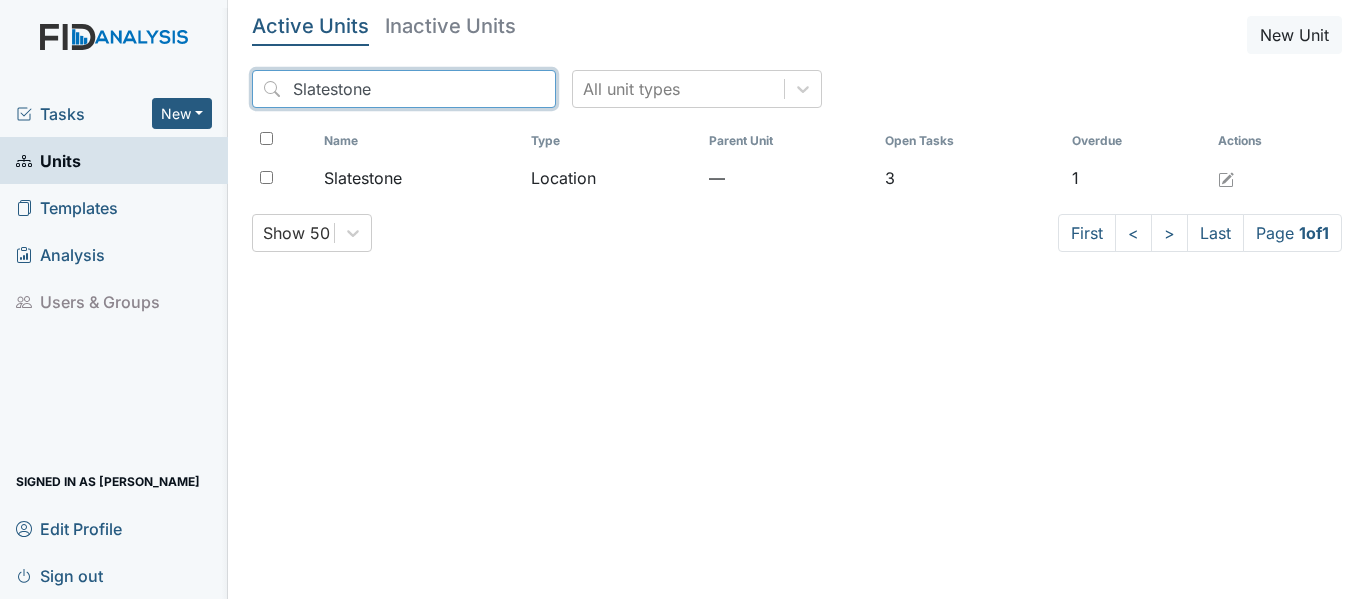 click on "Slatestone" at bounding box center (404, 89) 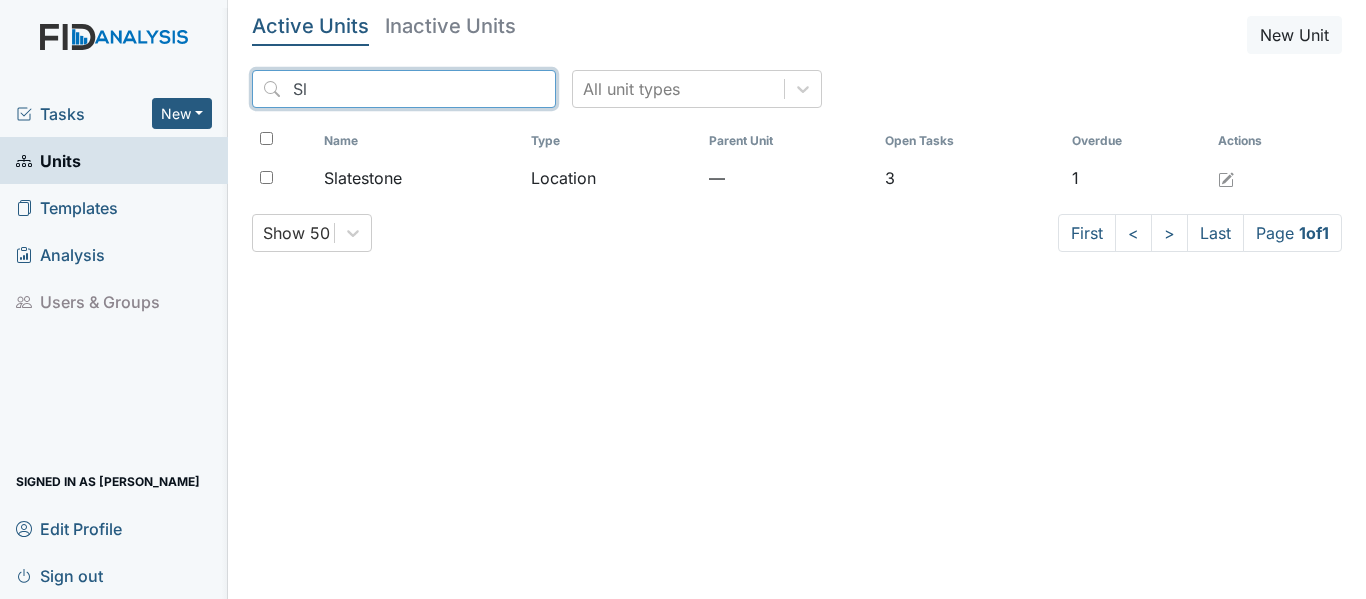 type on "S" 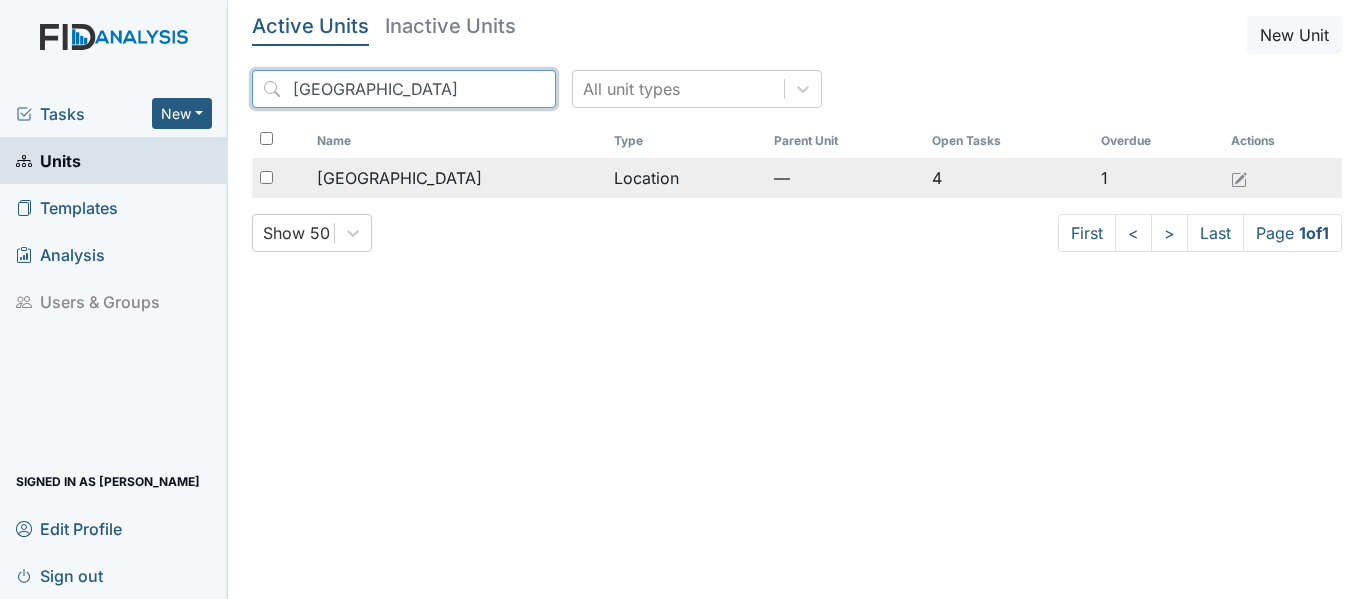type on "Beaufort" 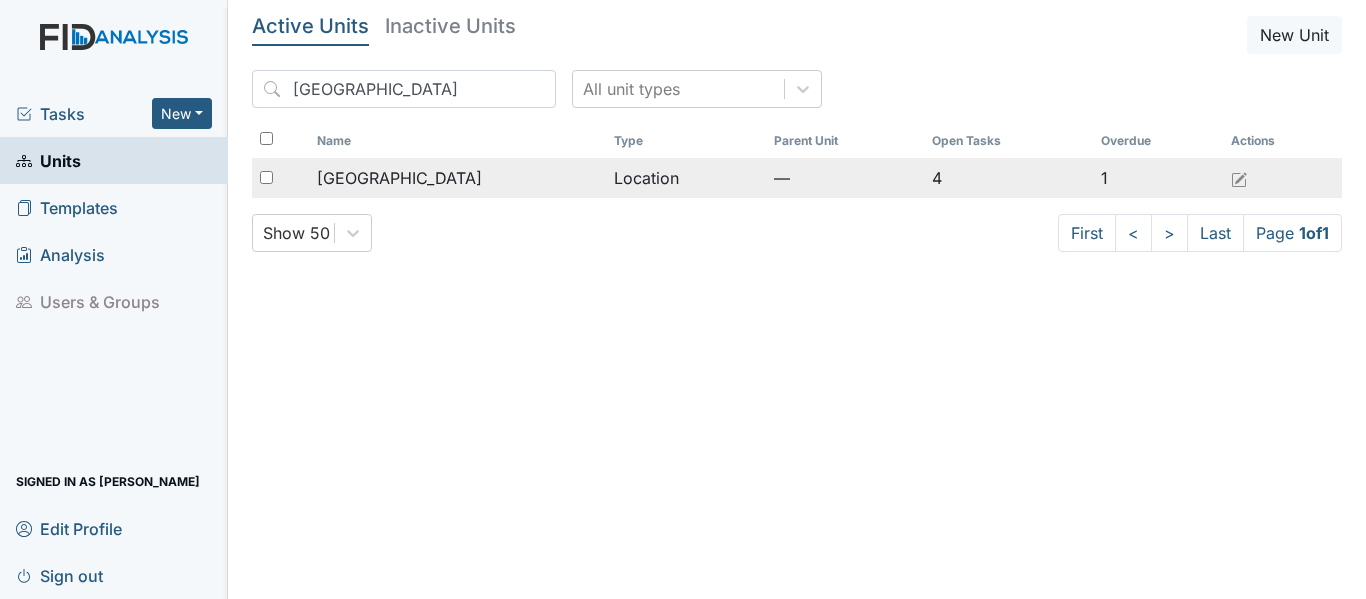 click on "[GEOGRAPHIC_DATA]" at bounding box center [457, 178] 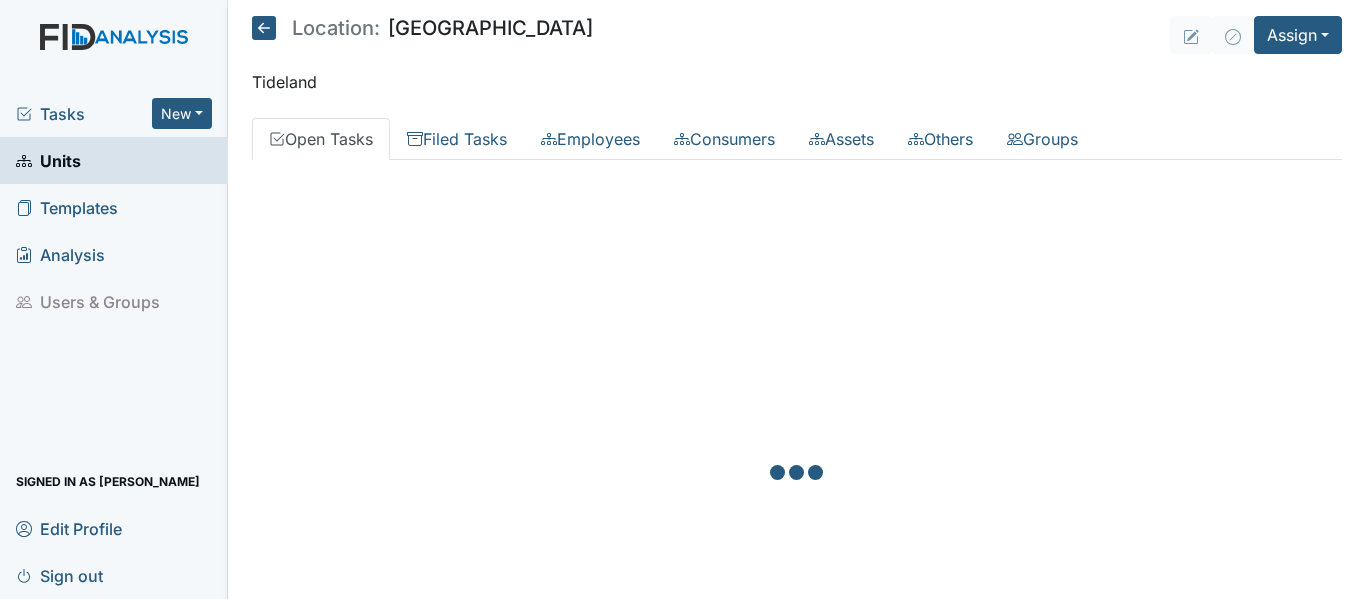 scroll, scrollTop: 0, scrollLeft: 0, axis: both 